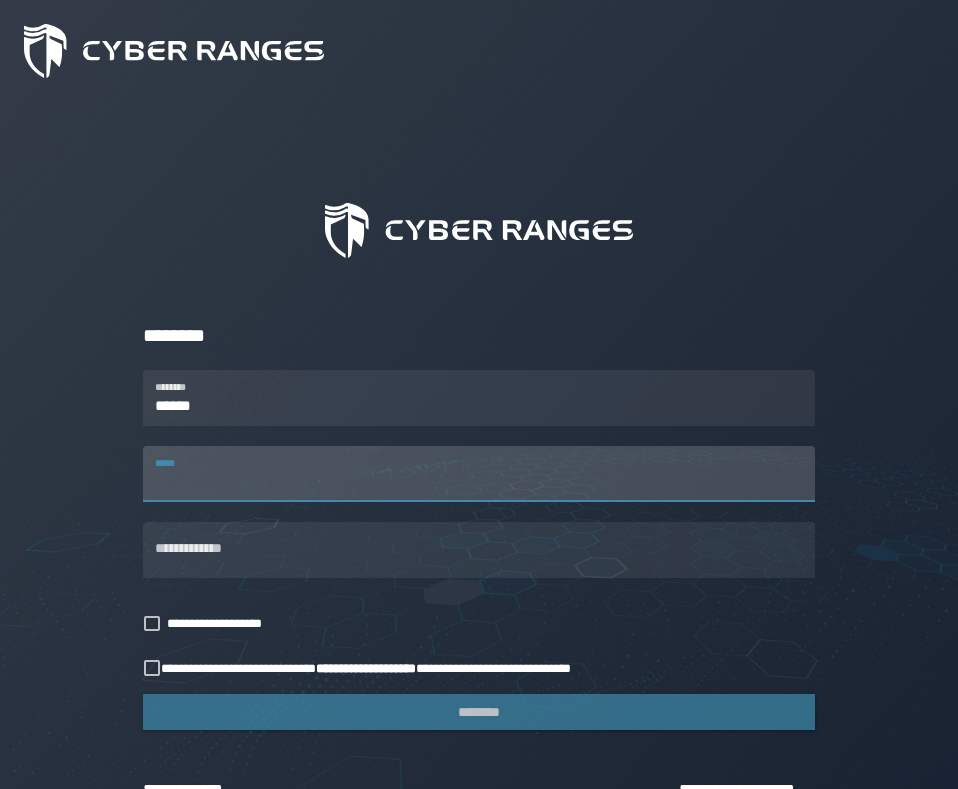 scroll, scrollTop: 0, scrollLeft: 0, axis: both 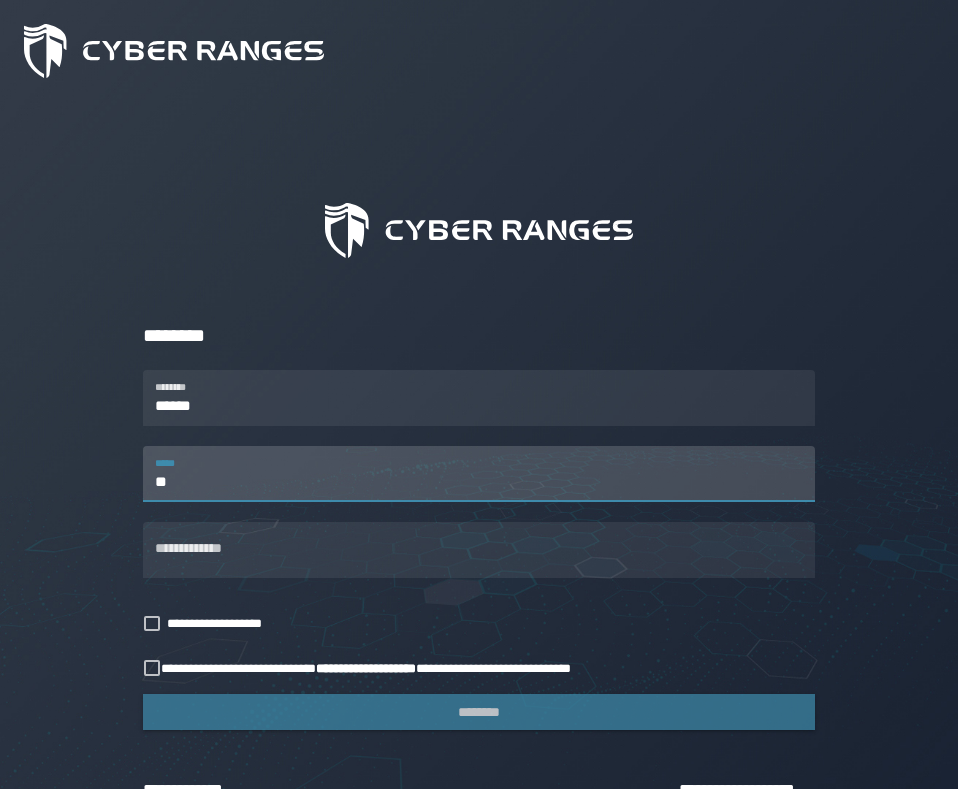 type on "*" 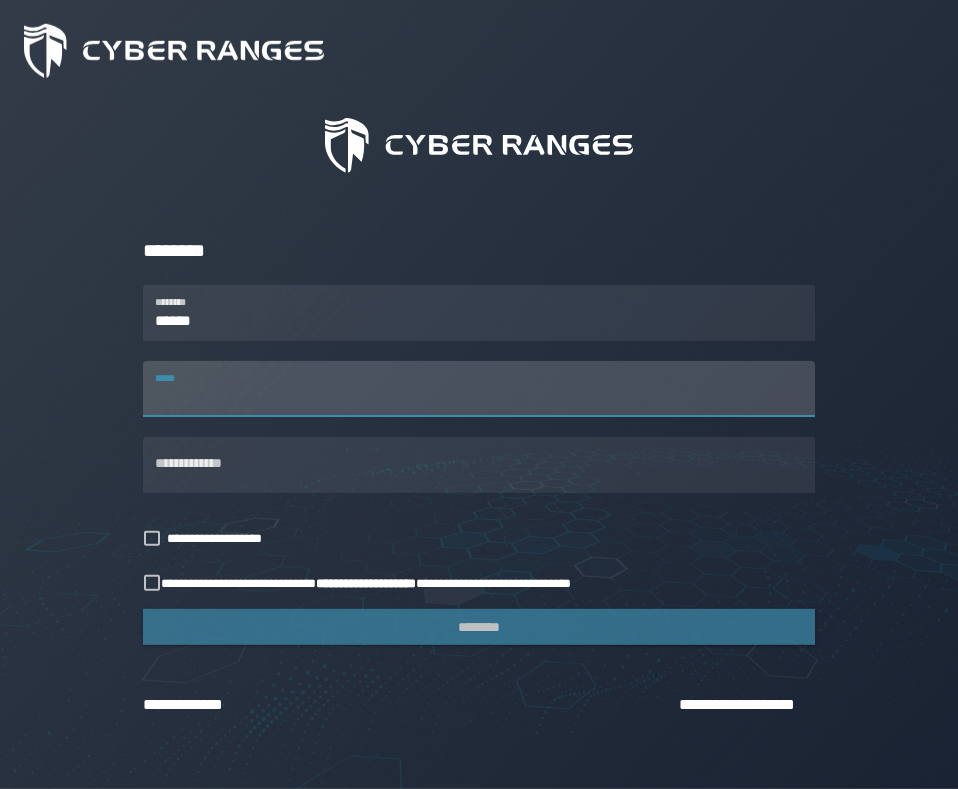 scroll, scrollTop: 115, scrollLeft: 0, axis: vertical 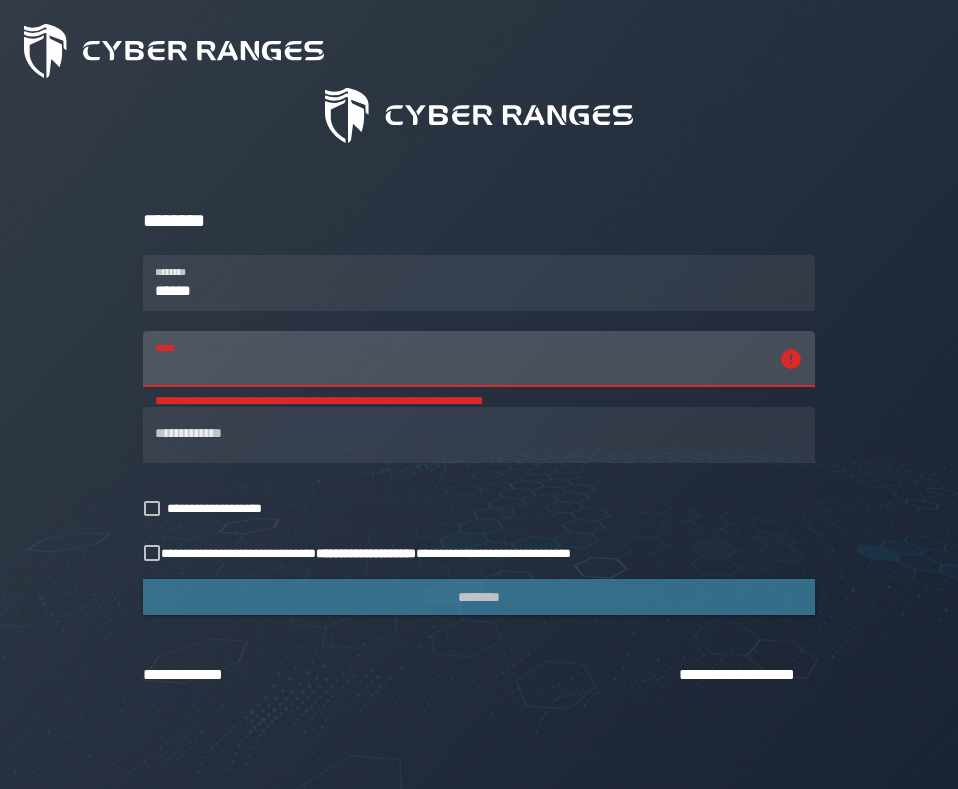 click on "**********" at bounding box center (461, 359) 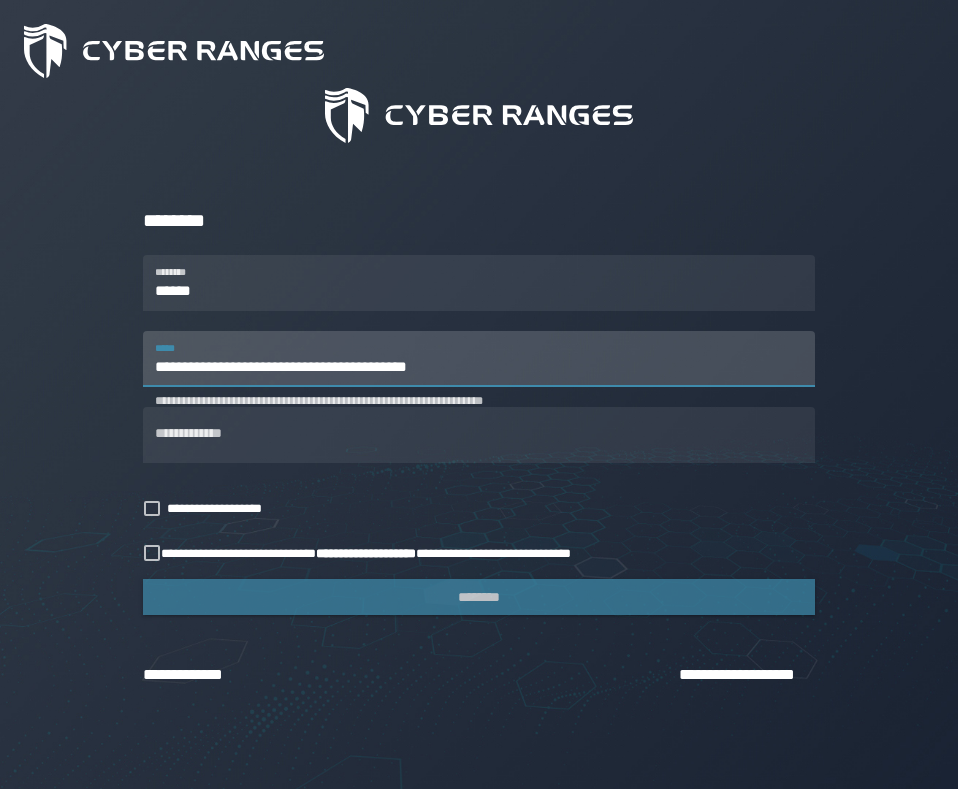 paste on "**********" 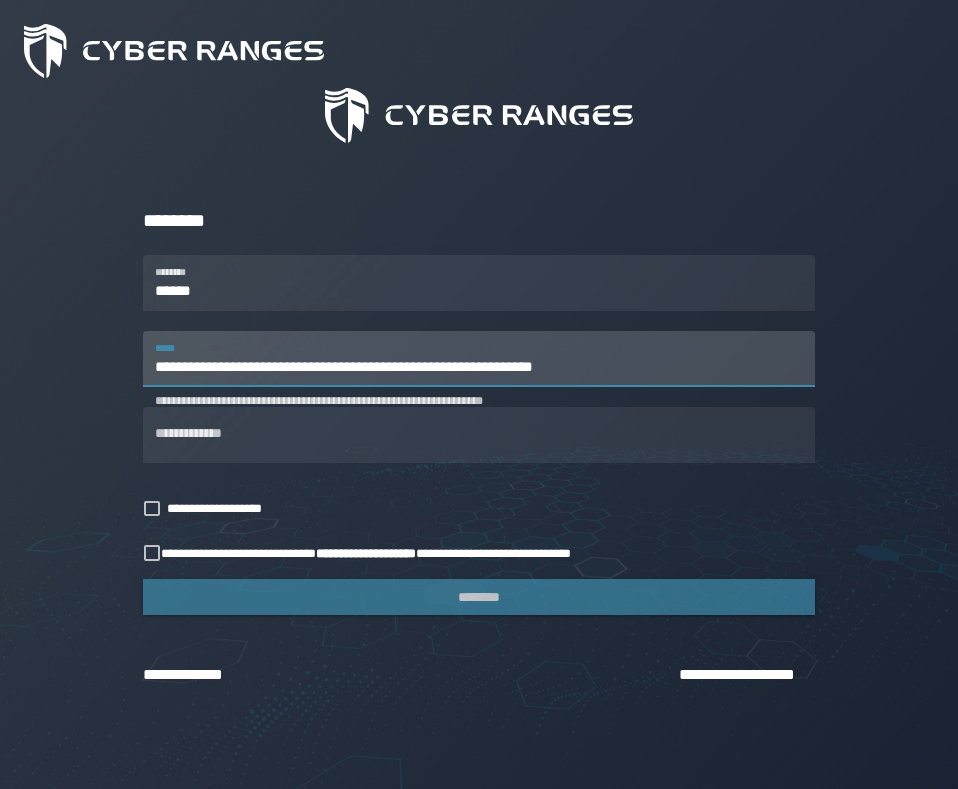 click on "**********" at bounding box center [479, 359] 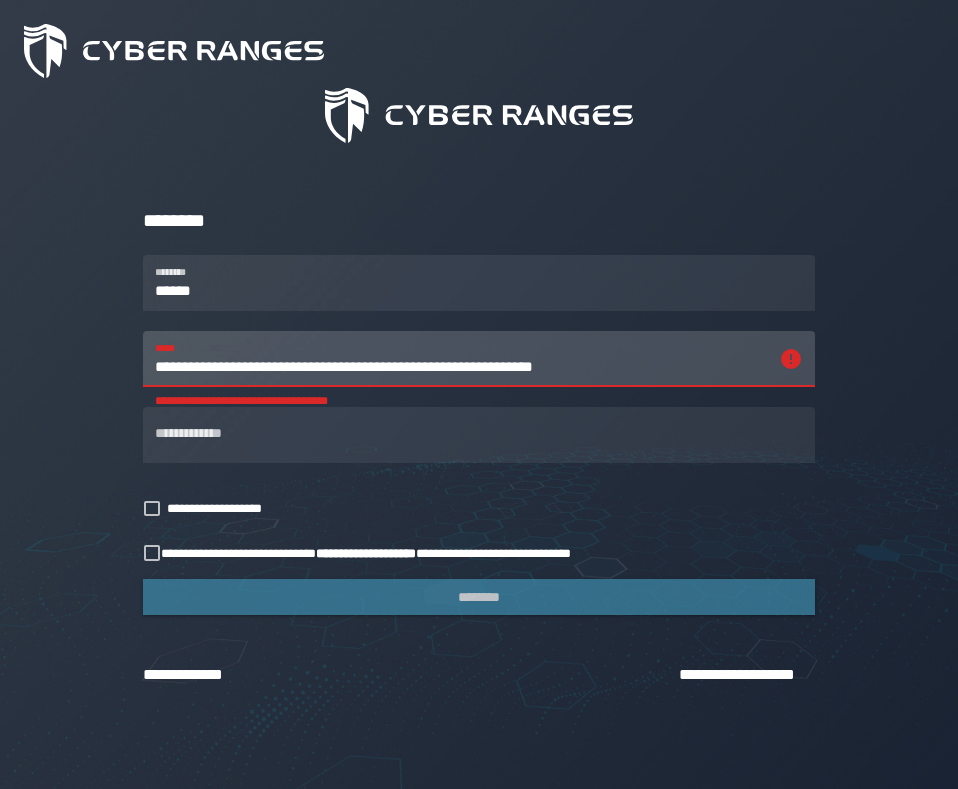 click on "**********" at bounding box center [461, 359] 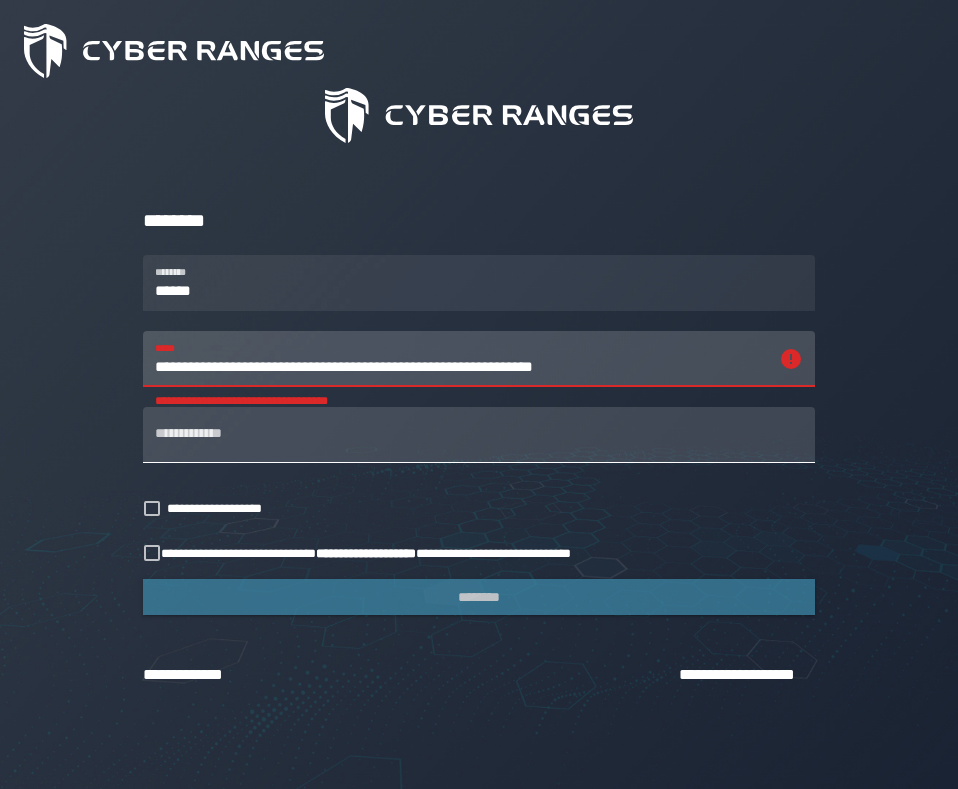 click on "**********" at bounding box center [479, 435] 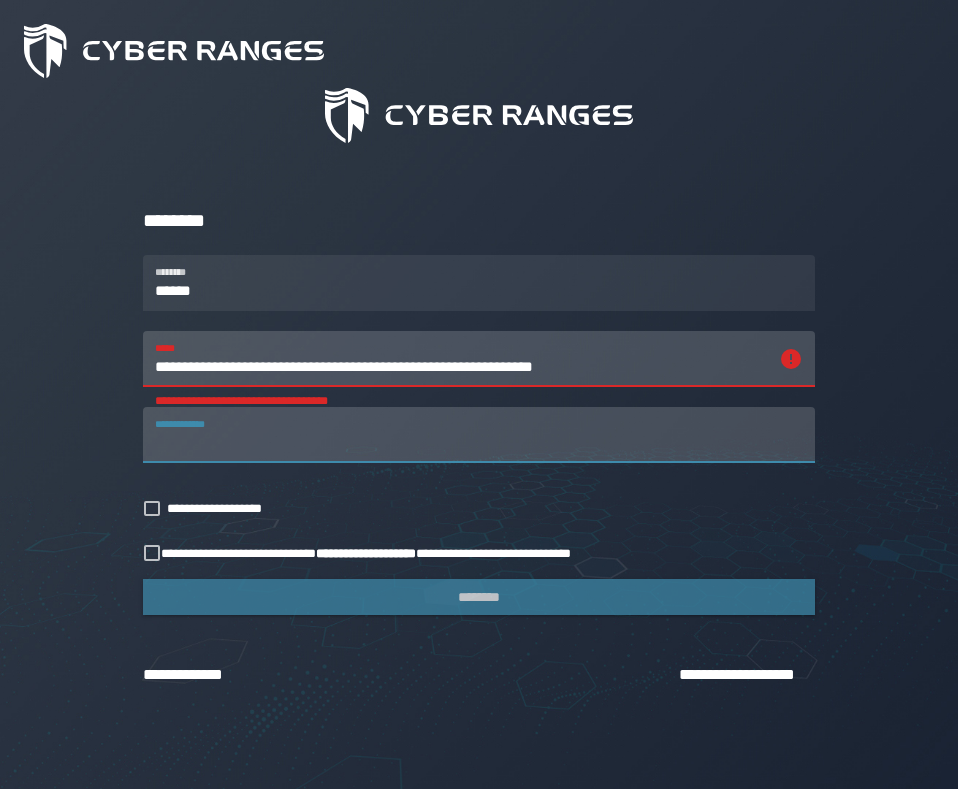 click on "**********" at bounding box center [479, 435] 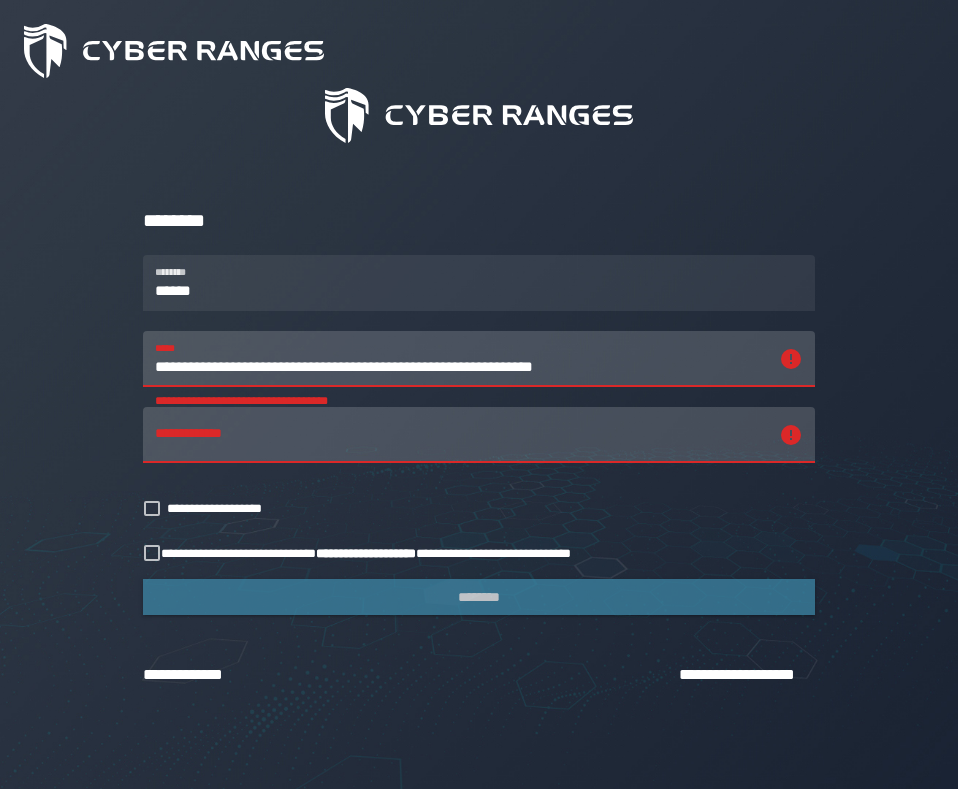 drag, startPoint x: 667, startPoint y: 369, endPoint x: 648, endPoint y: 361, distance: 20.615528 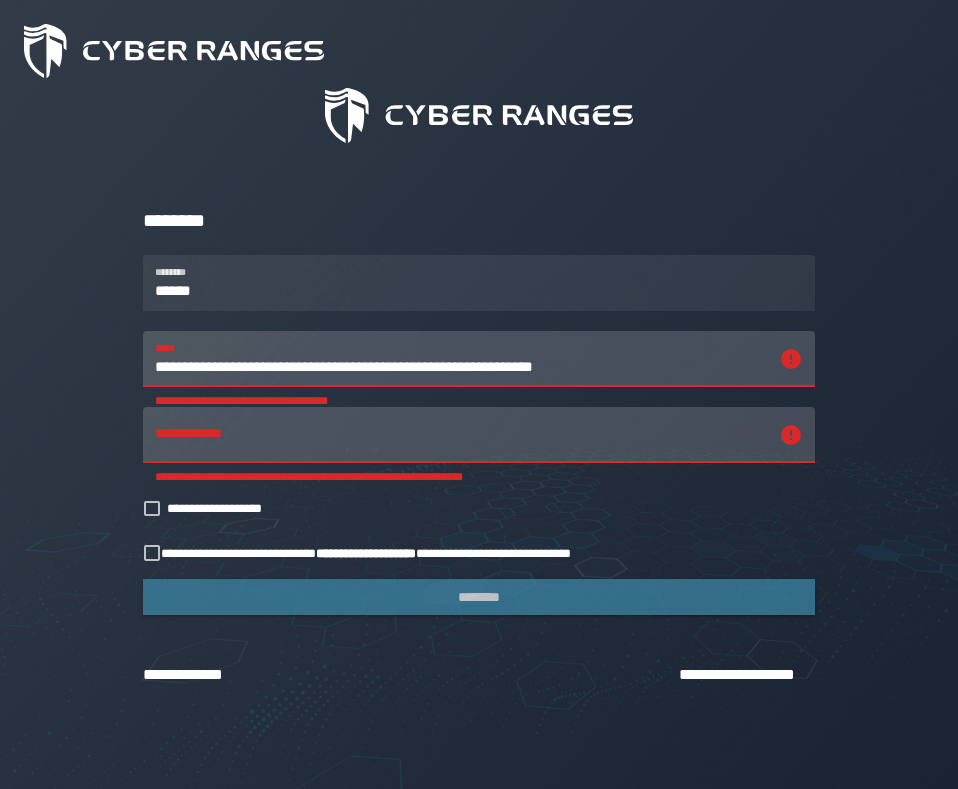 click on "**********" at bounding box center [461, 359] 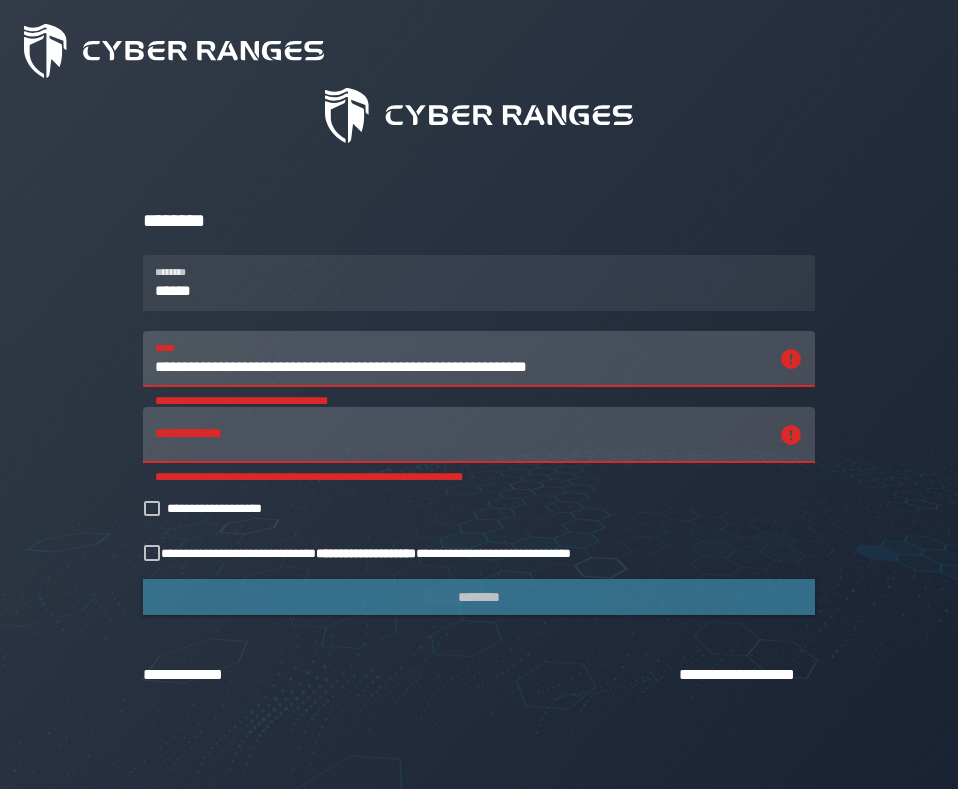 click on "**********" at bounding box center [461, 359] 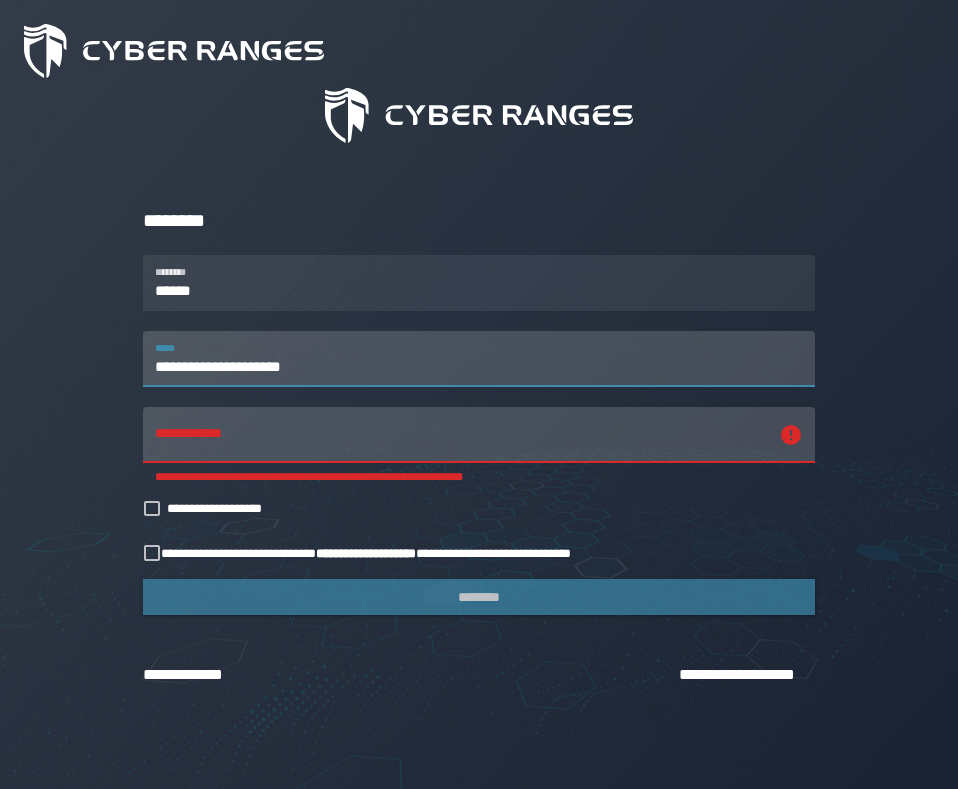 type on "**********" 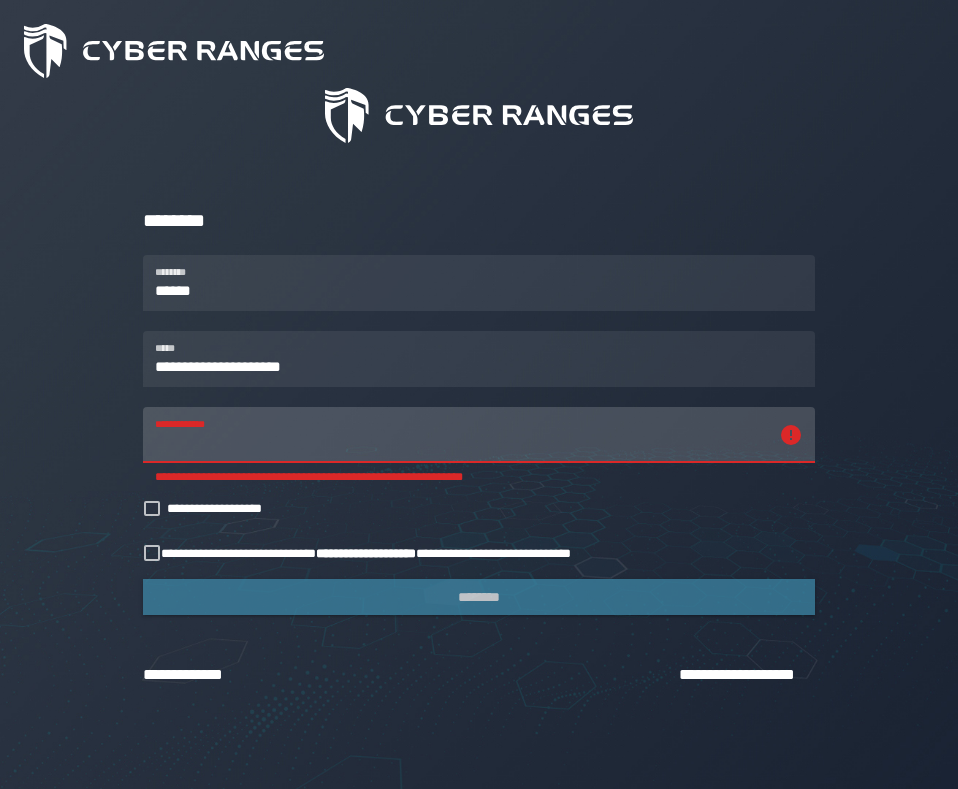 click on "**********" at bounding box center [461, 435] 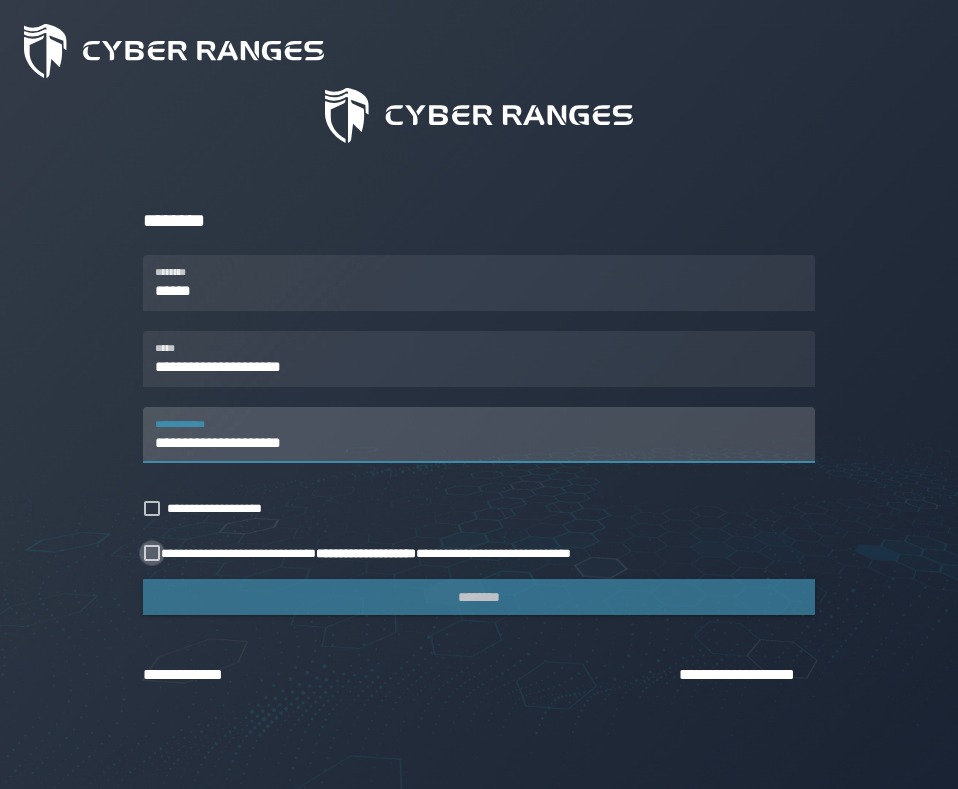 type on "**********" 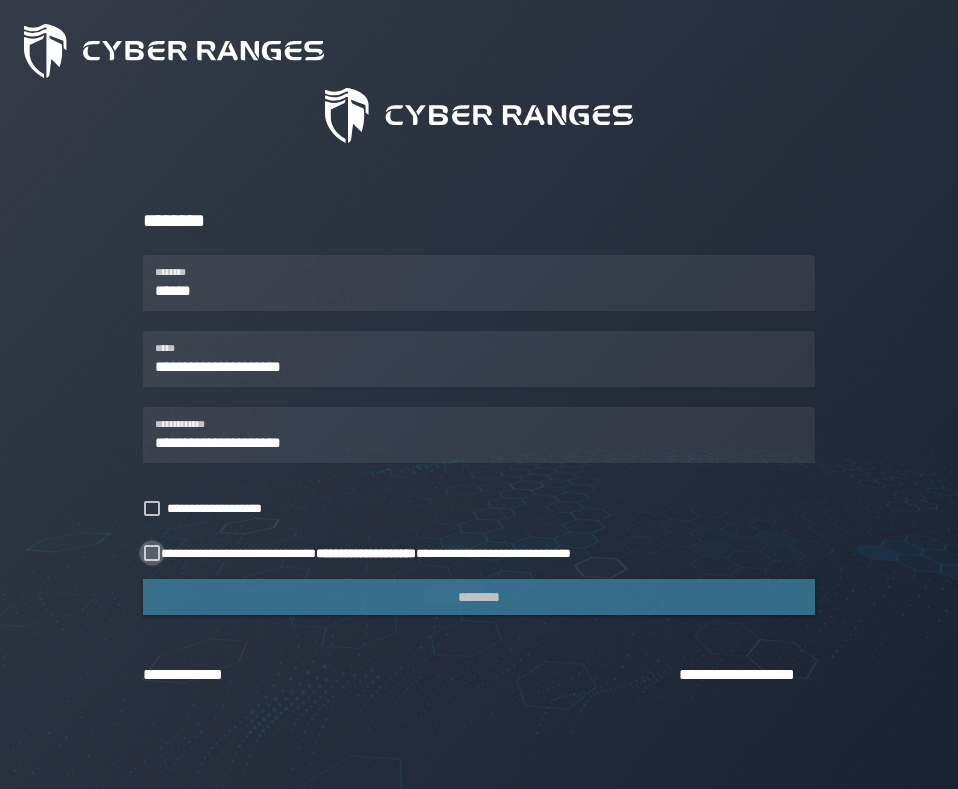click 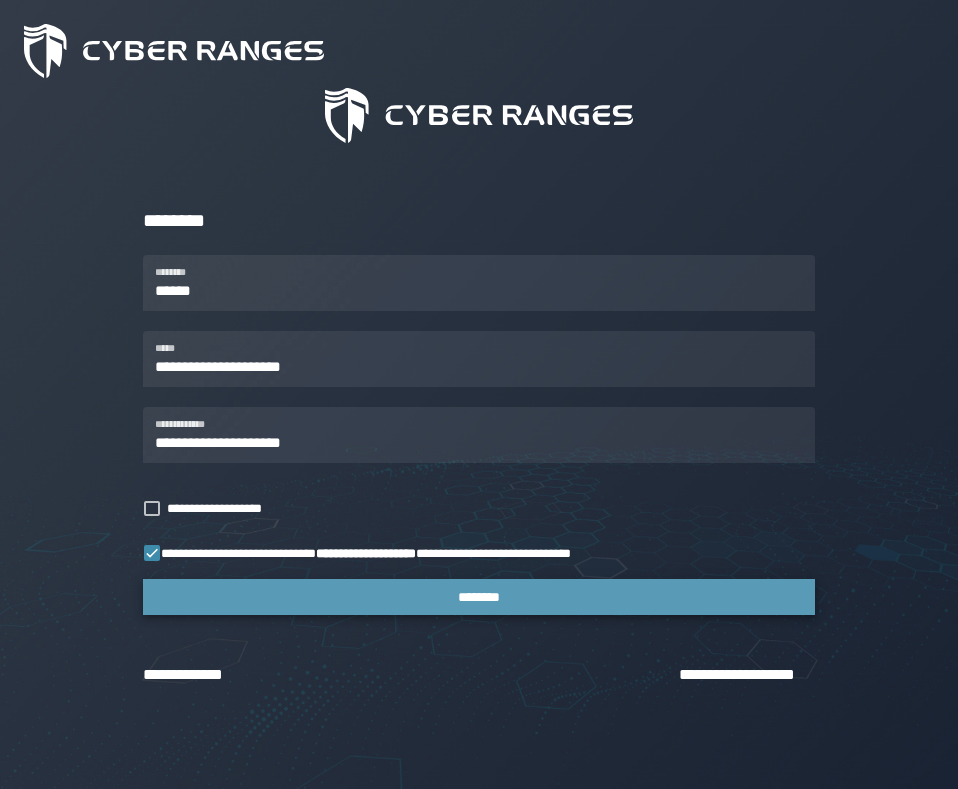 click on "********" at bounding box center (479, 597) 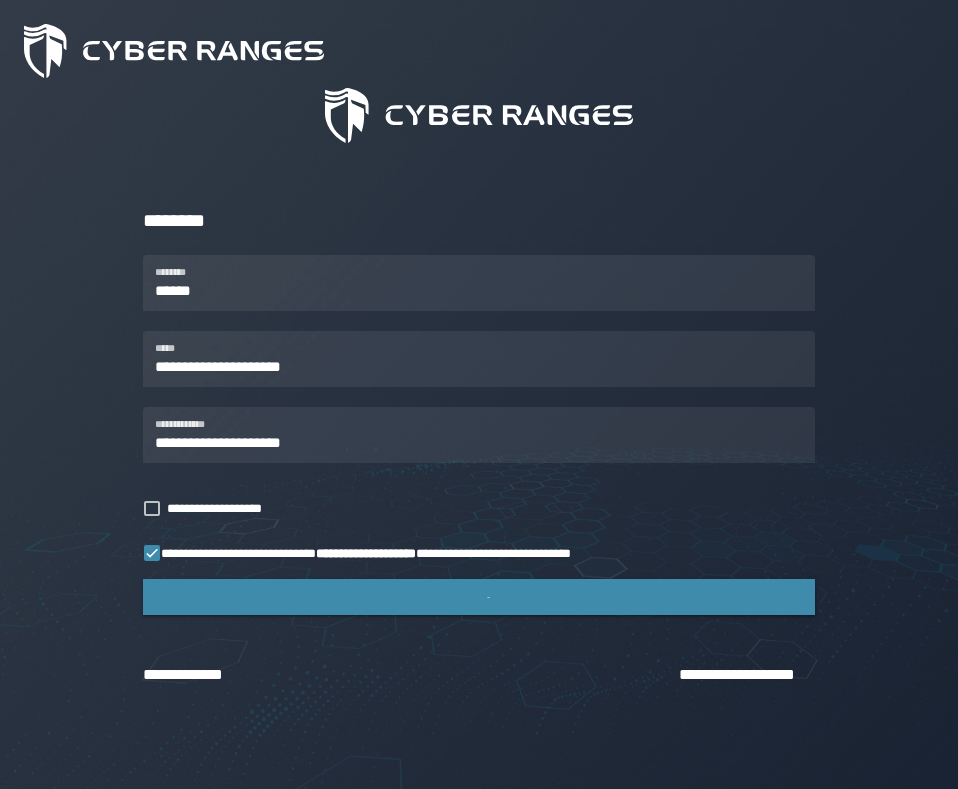 scroll, scrollTop: 0, scrollLeft: 0, axis: both 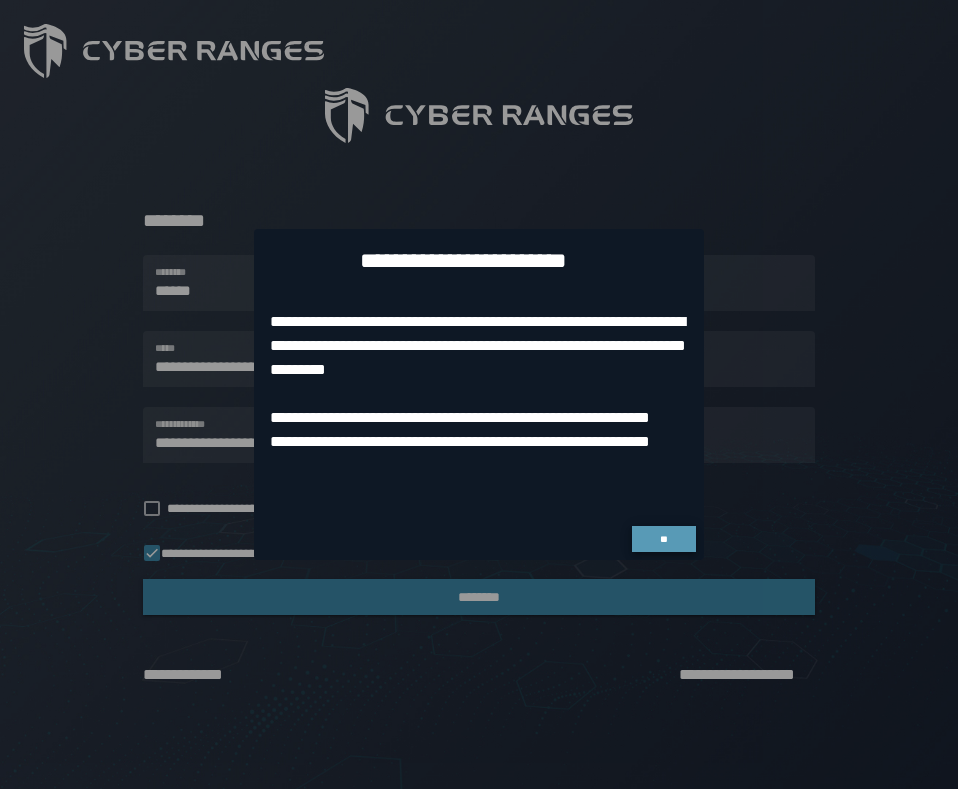 click on "**" at bounding box center [664, 539] 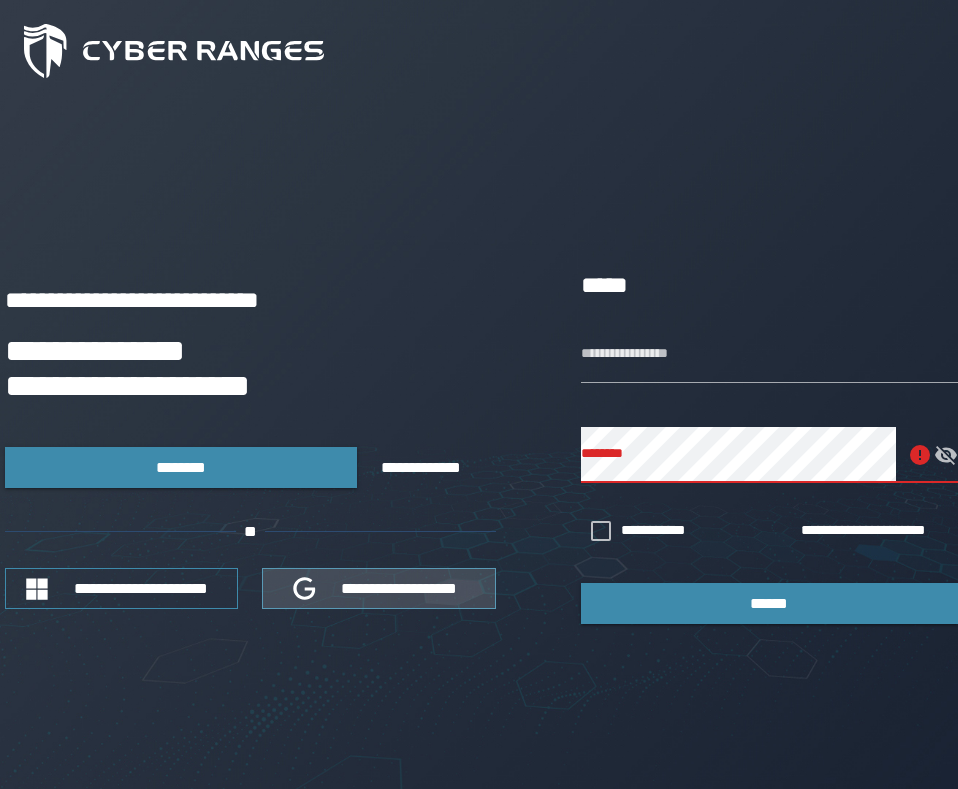click on "**********" at bounding box center (378, 588) 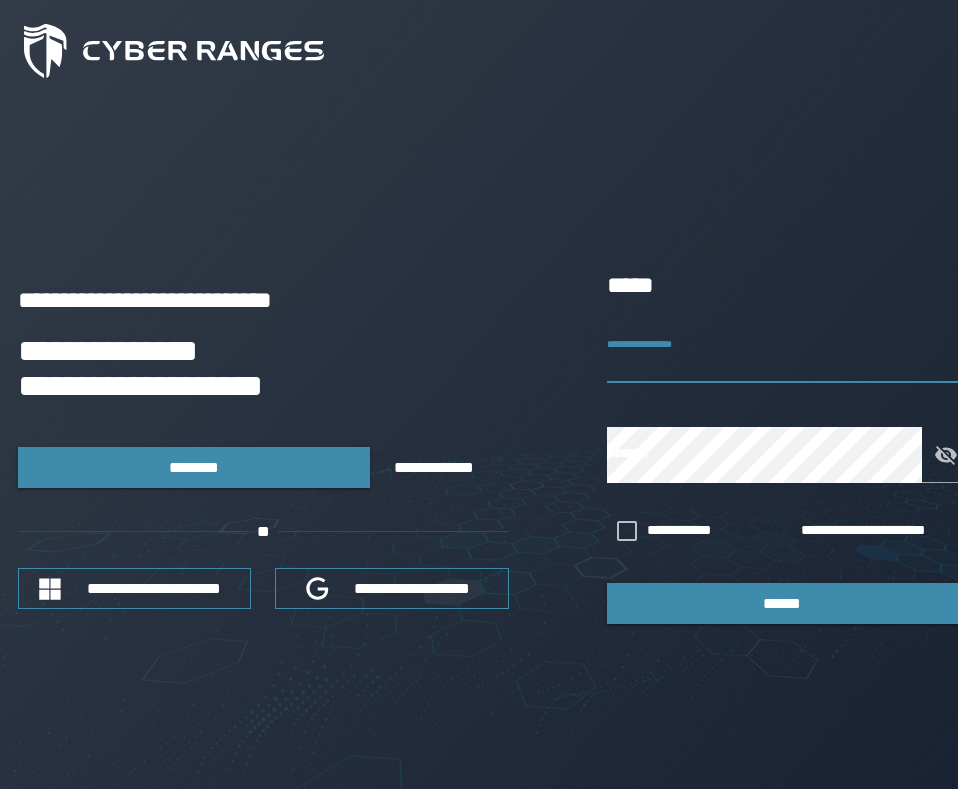 scroll, scrollTop: 0, scrollLeft: 0, axis: both 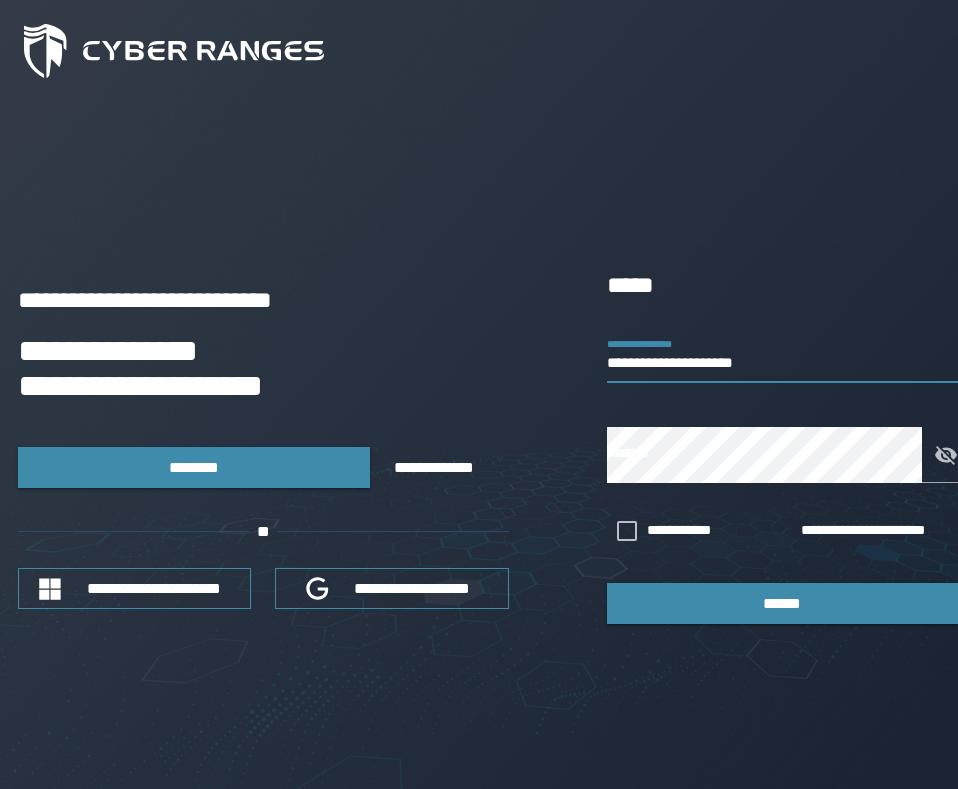 type on "**********" 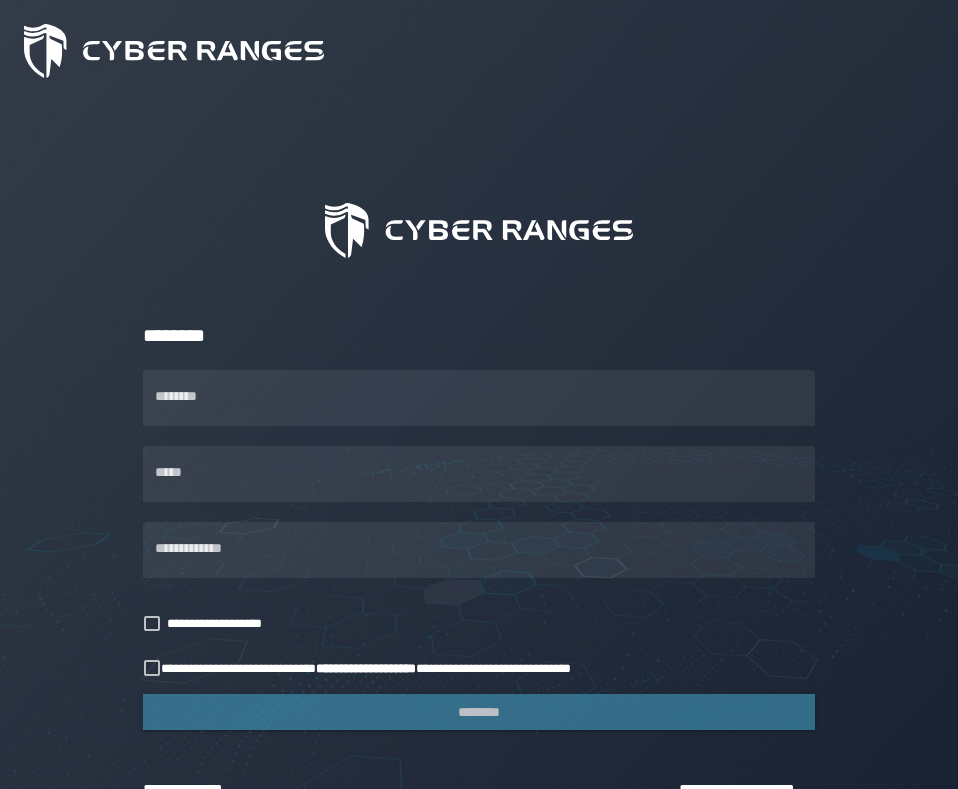 scroll, scrollTop: 115, scrollLeft: 0, axis: vertical 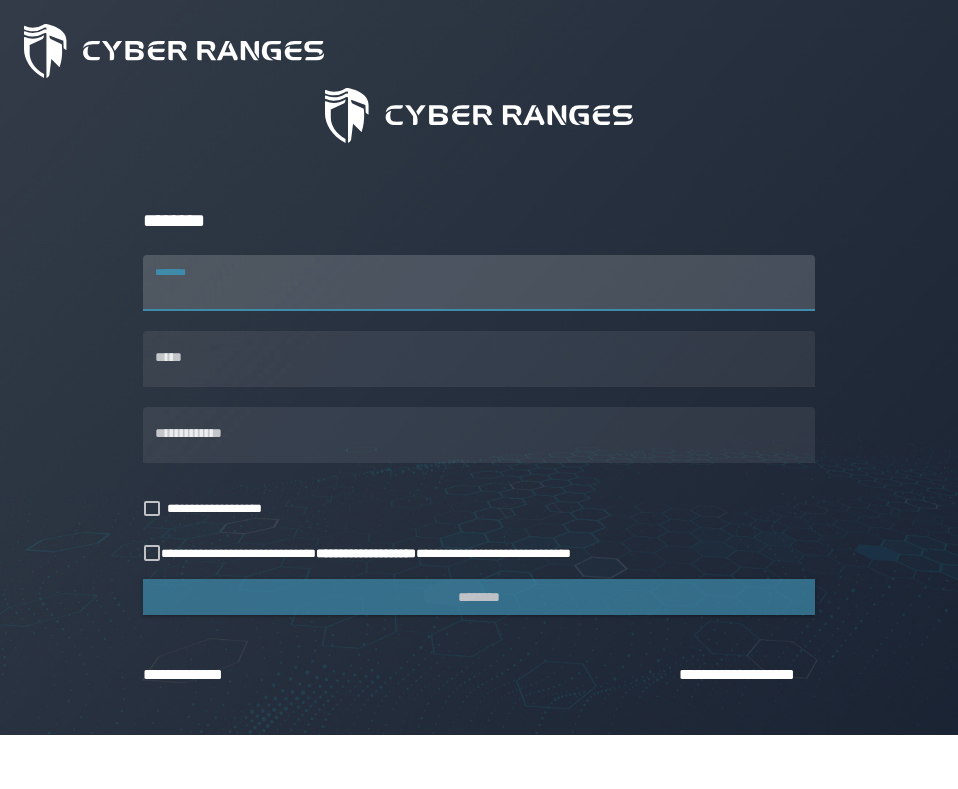 click on "********" at bounding box center (479, 283) 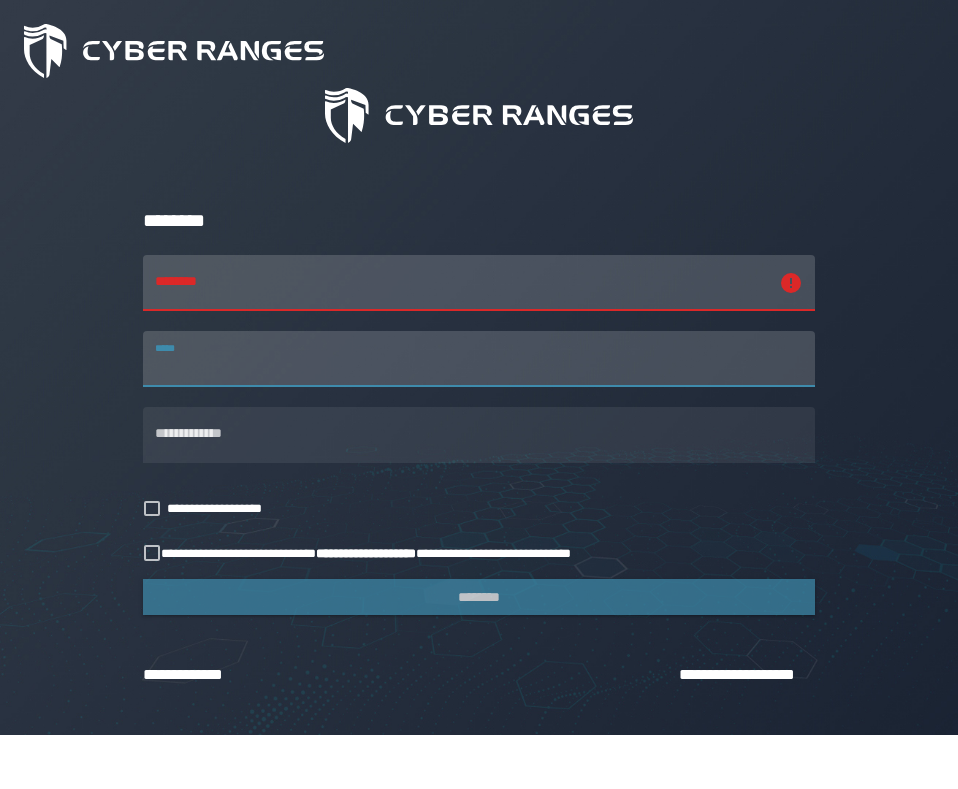 click on "*****" at bounding box center [479, 359] 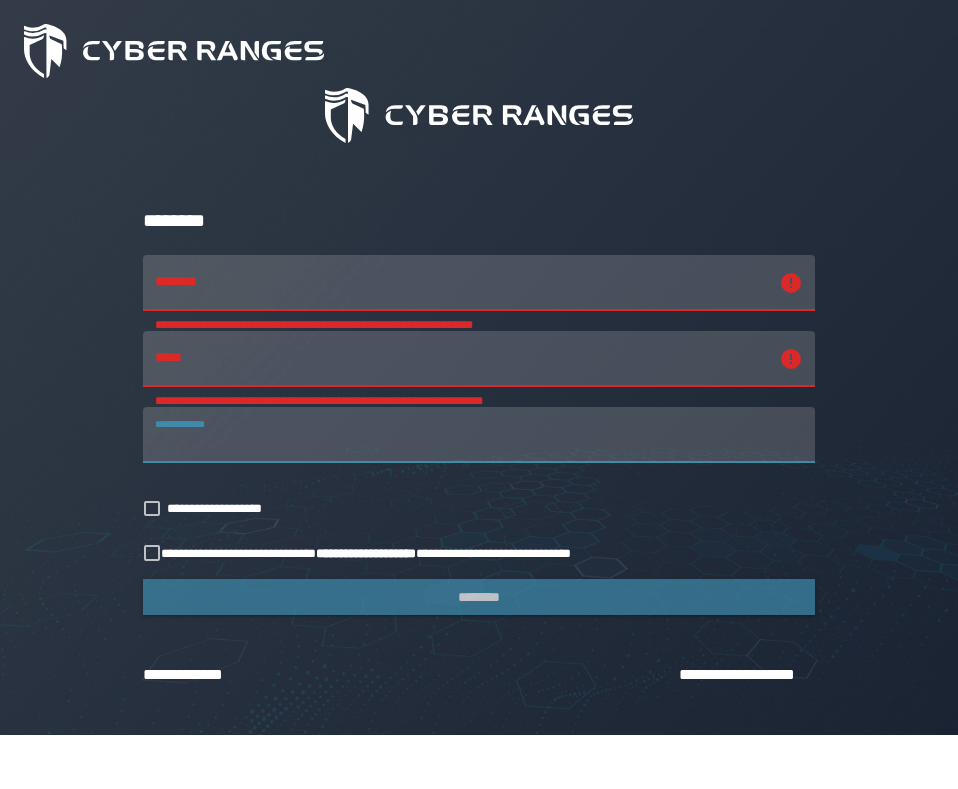 click on "**********" at bounding box center [479, 435] 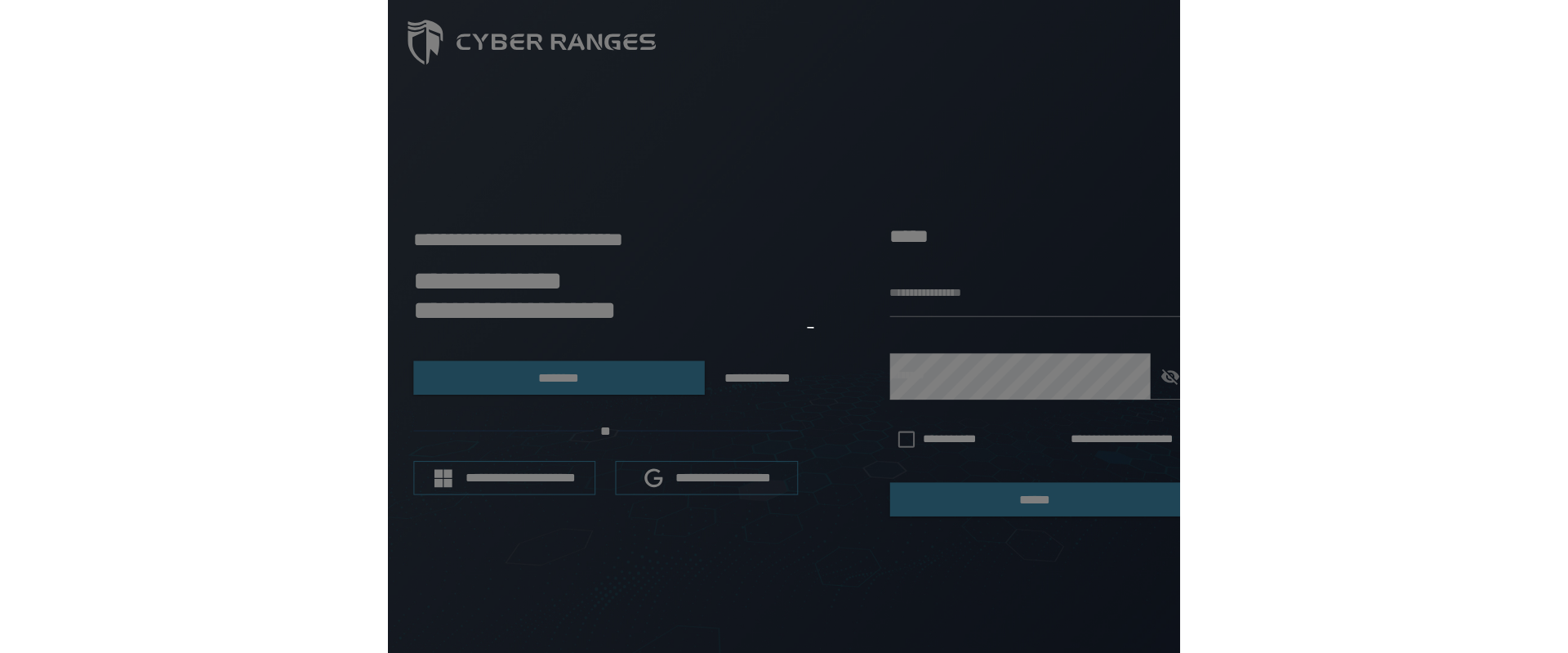 scroll, scrollTop: 0, scrollLeft: 0, axis: both 